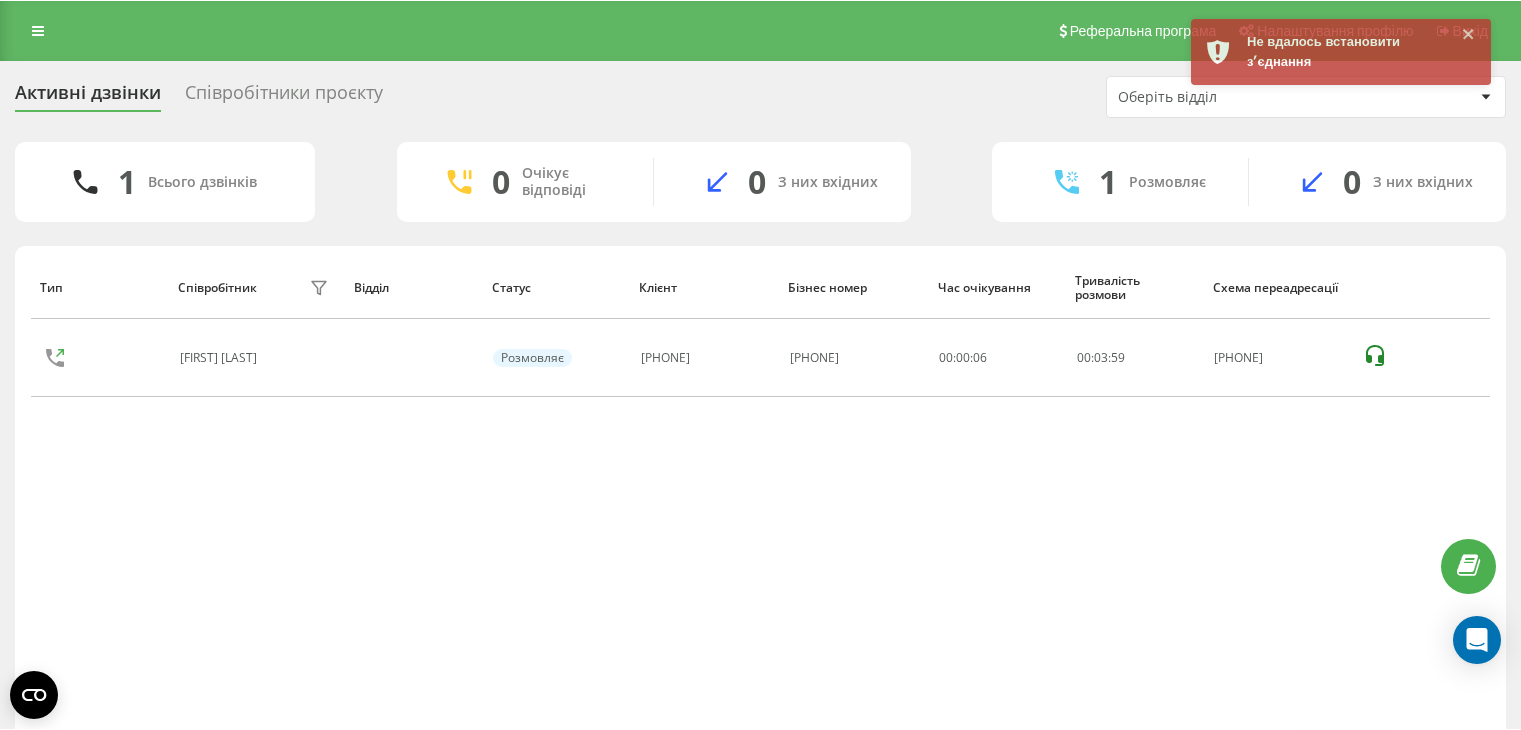 scroll, scrollTop: 0, scrollLeft: 0, axis: both 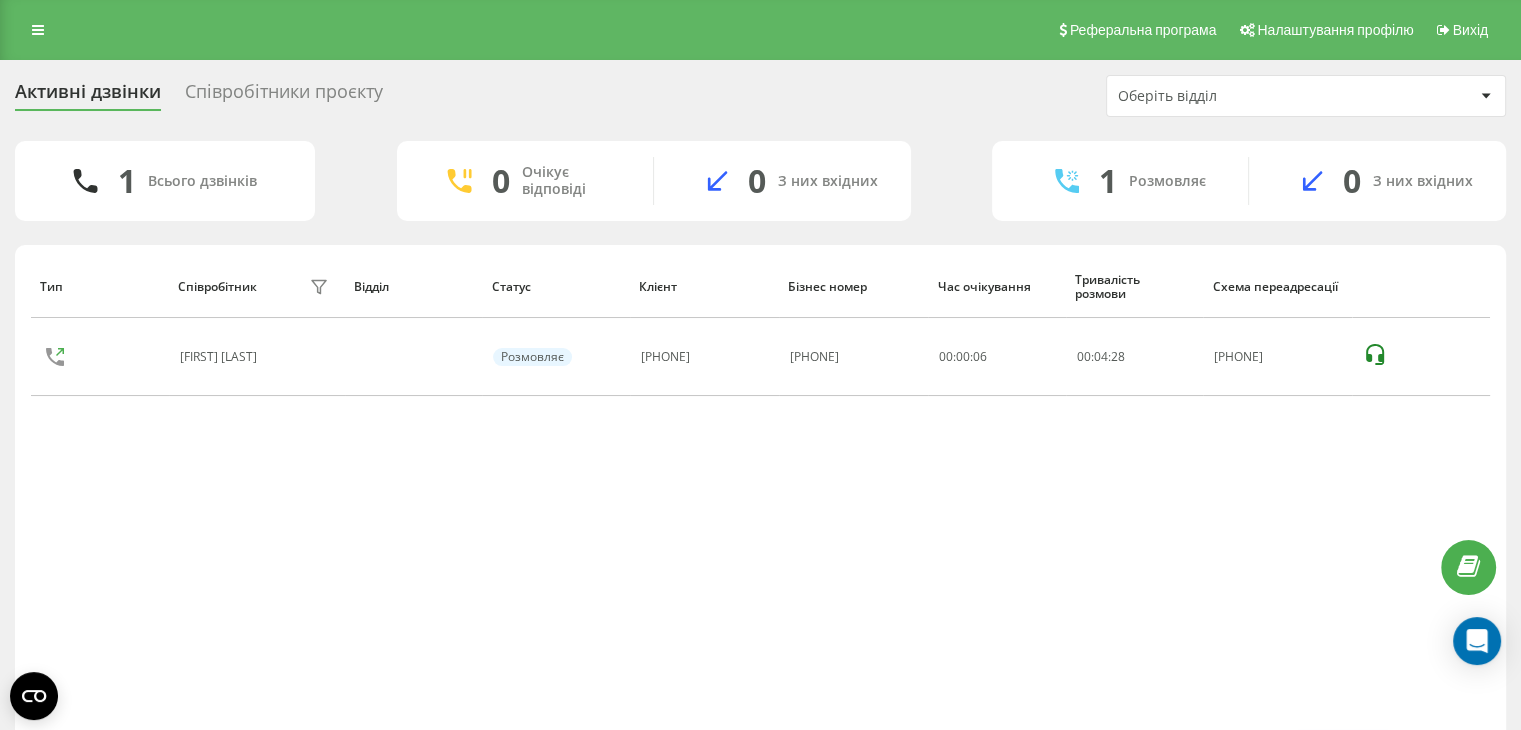 click on "Співробітники проєкту" at bounding box center [284, 96] 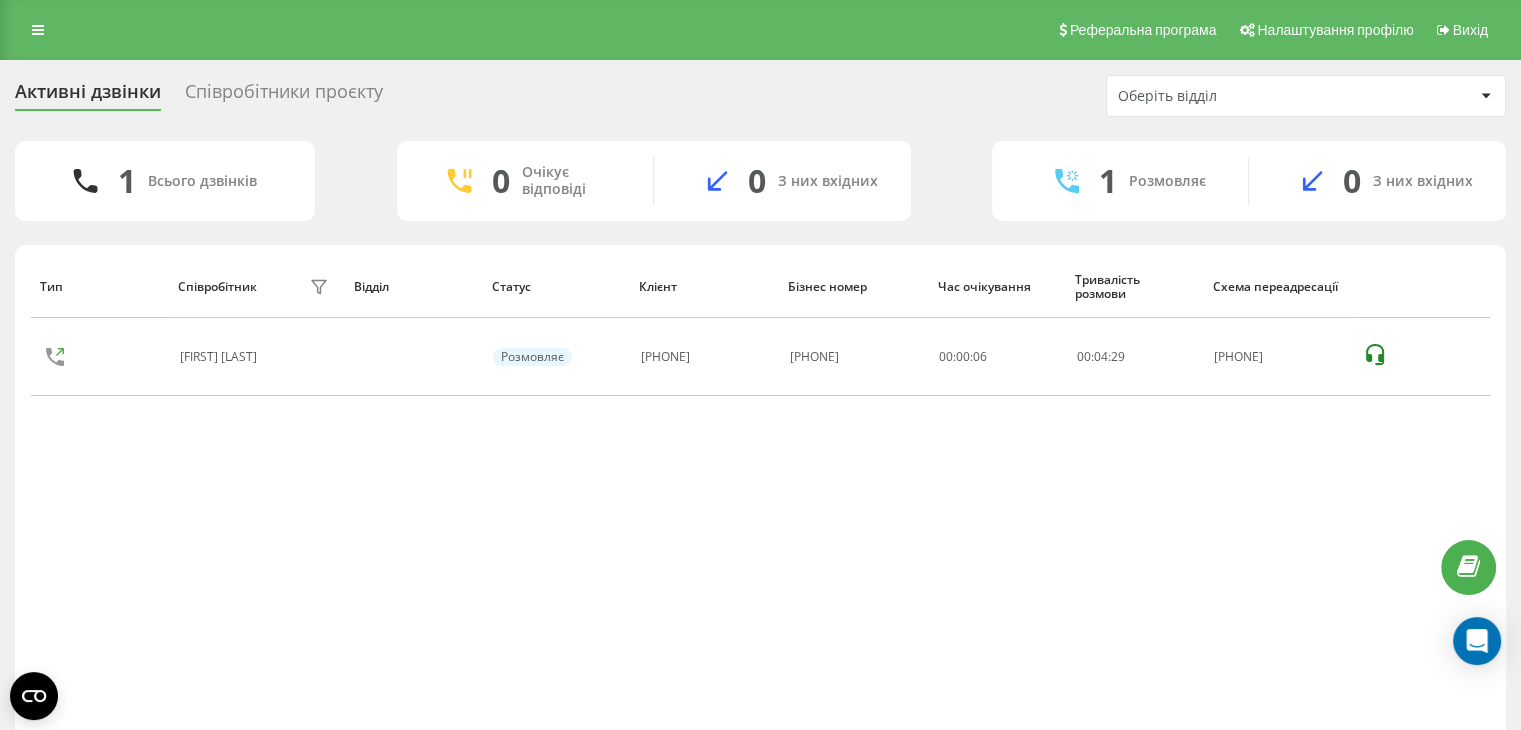 click on "Співробітники проєкту" at bounding box center (284, 96) 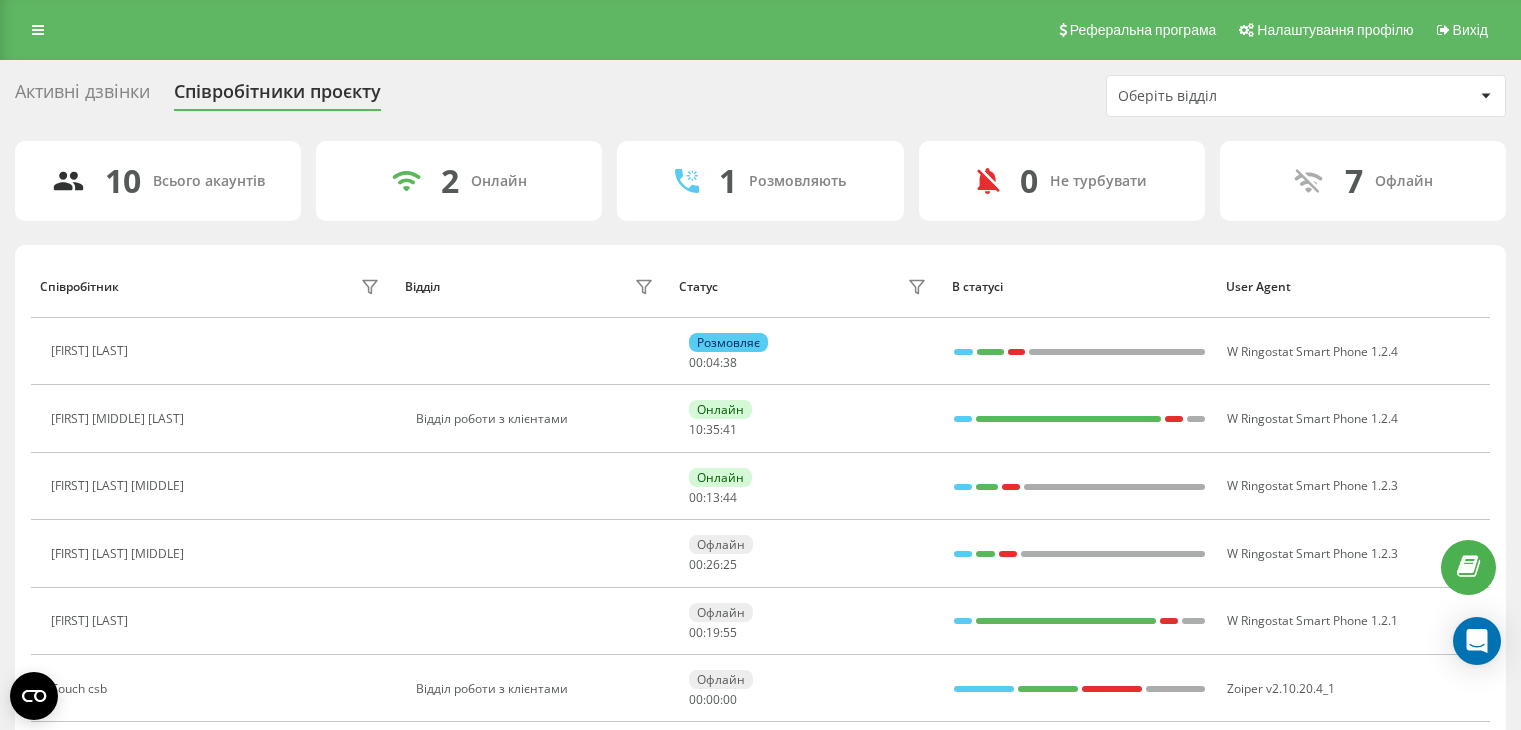 scroll, scrollTop: 0, scrollLeft: 0, axis: both 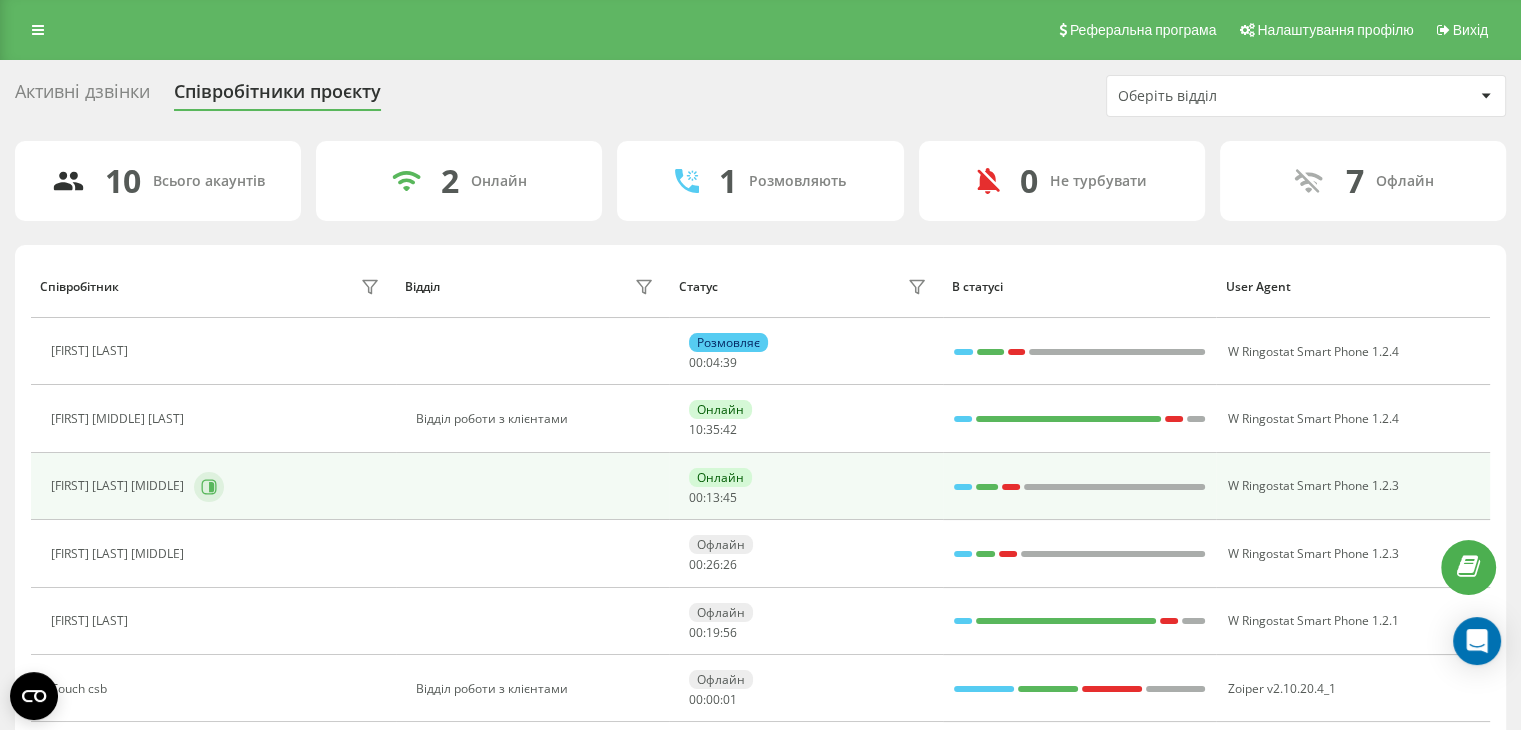 click 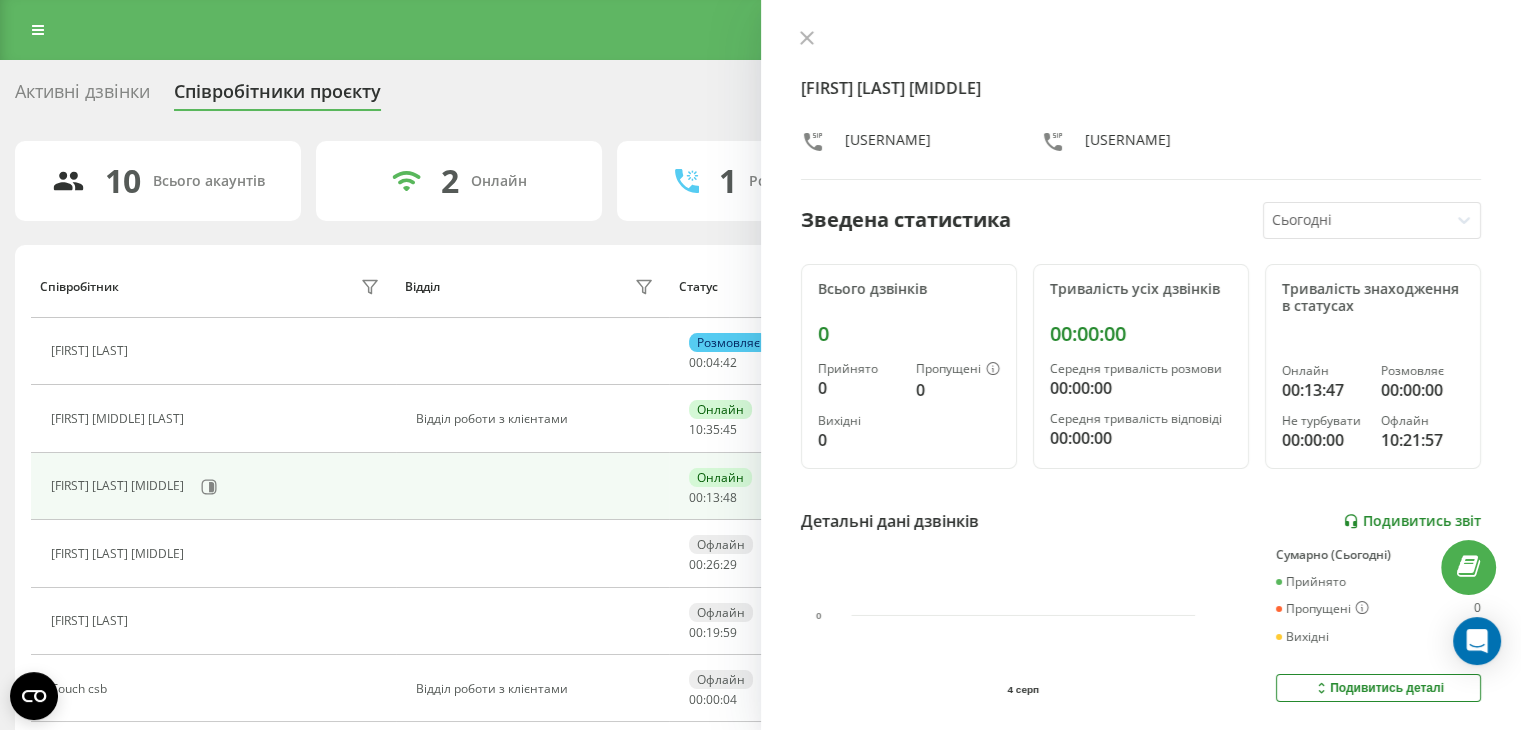 click on "Подивитись звіт" at bounding box center [1412, 521] 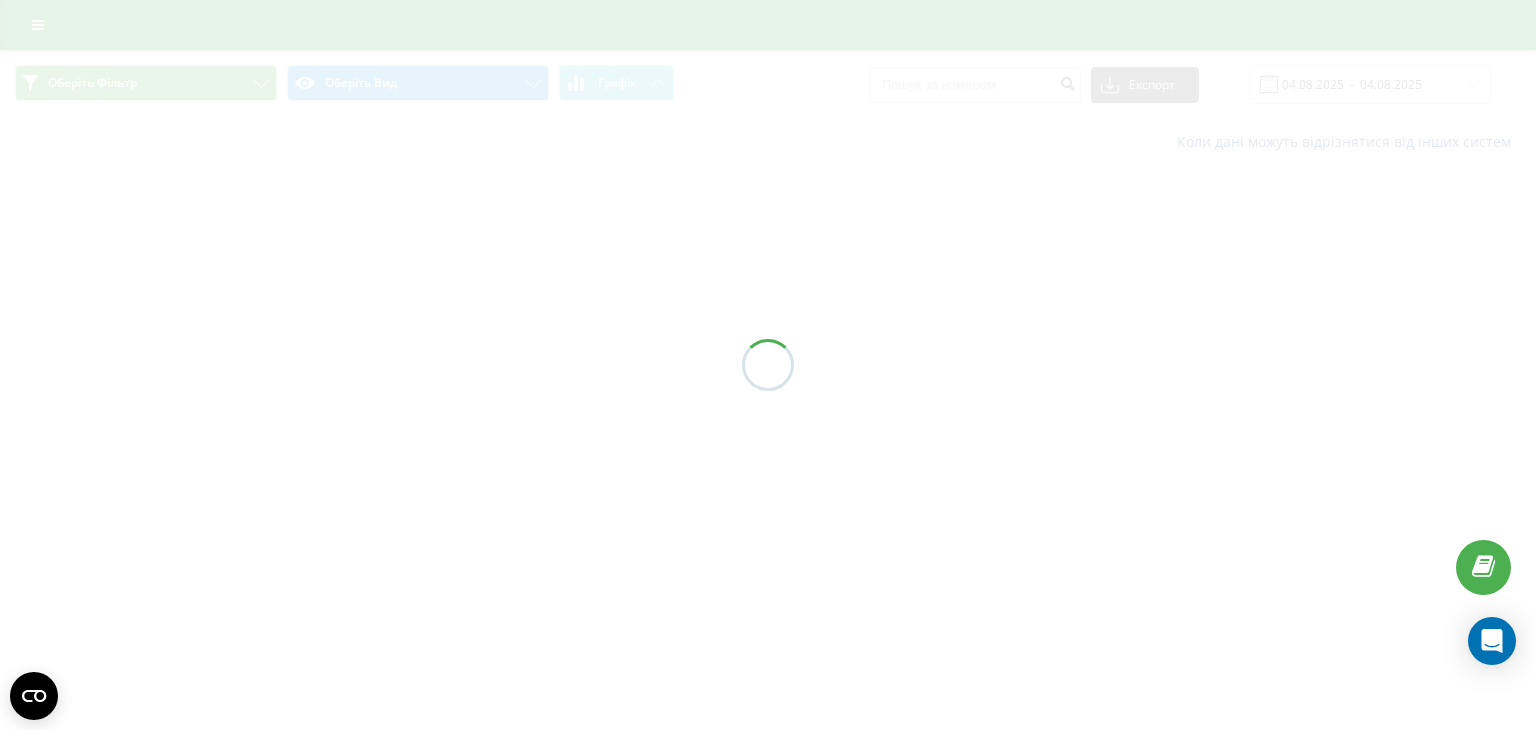 scroll, scrollTop: 0, scrollLeft: 0, axis: both 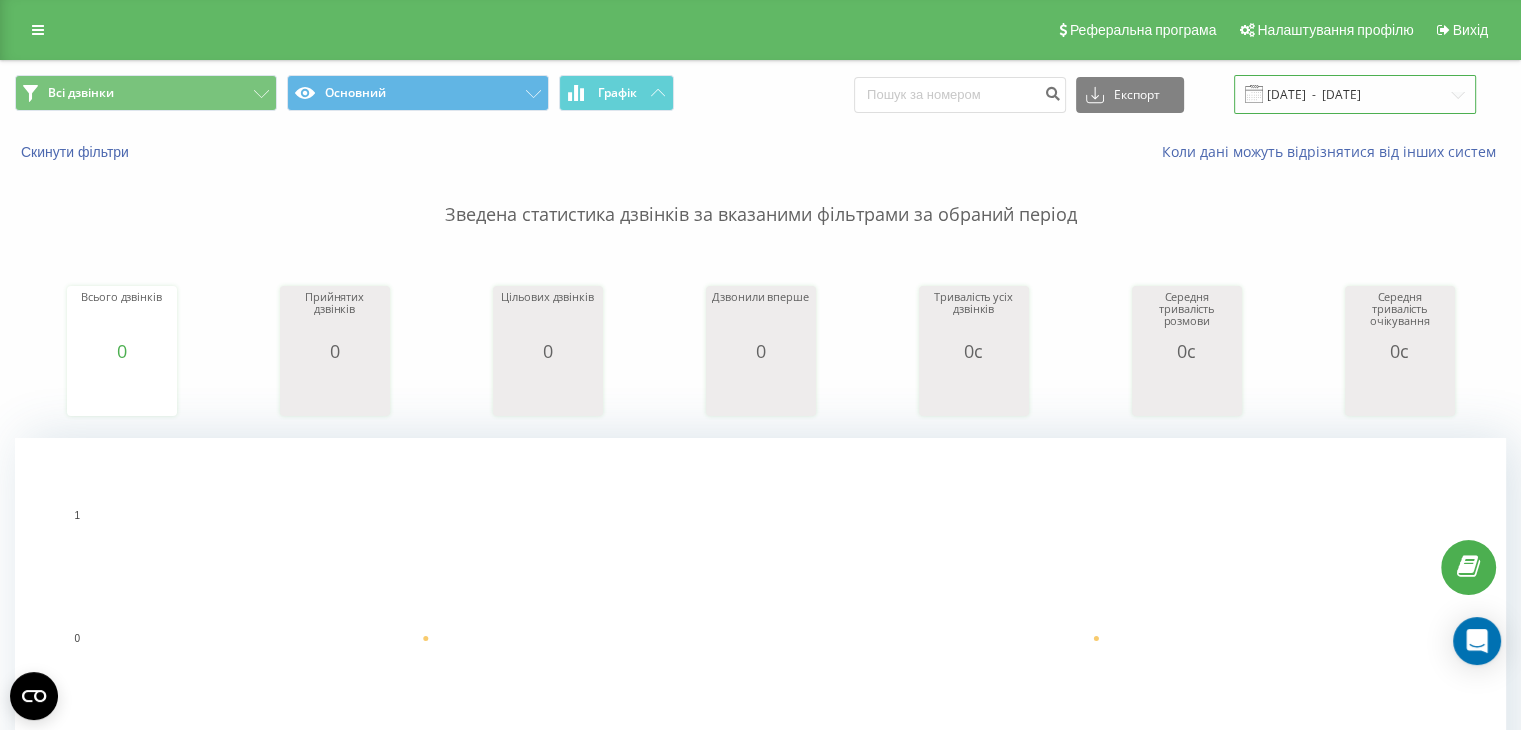 click on "[DATE]  -  [DATE]" at bounding box center [1355, 94] 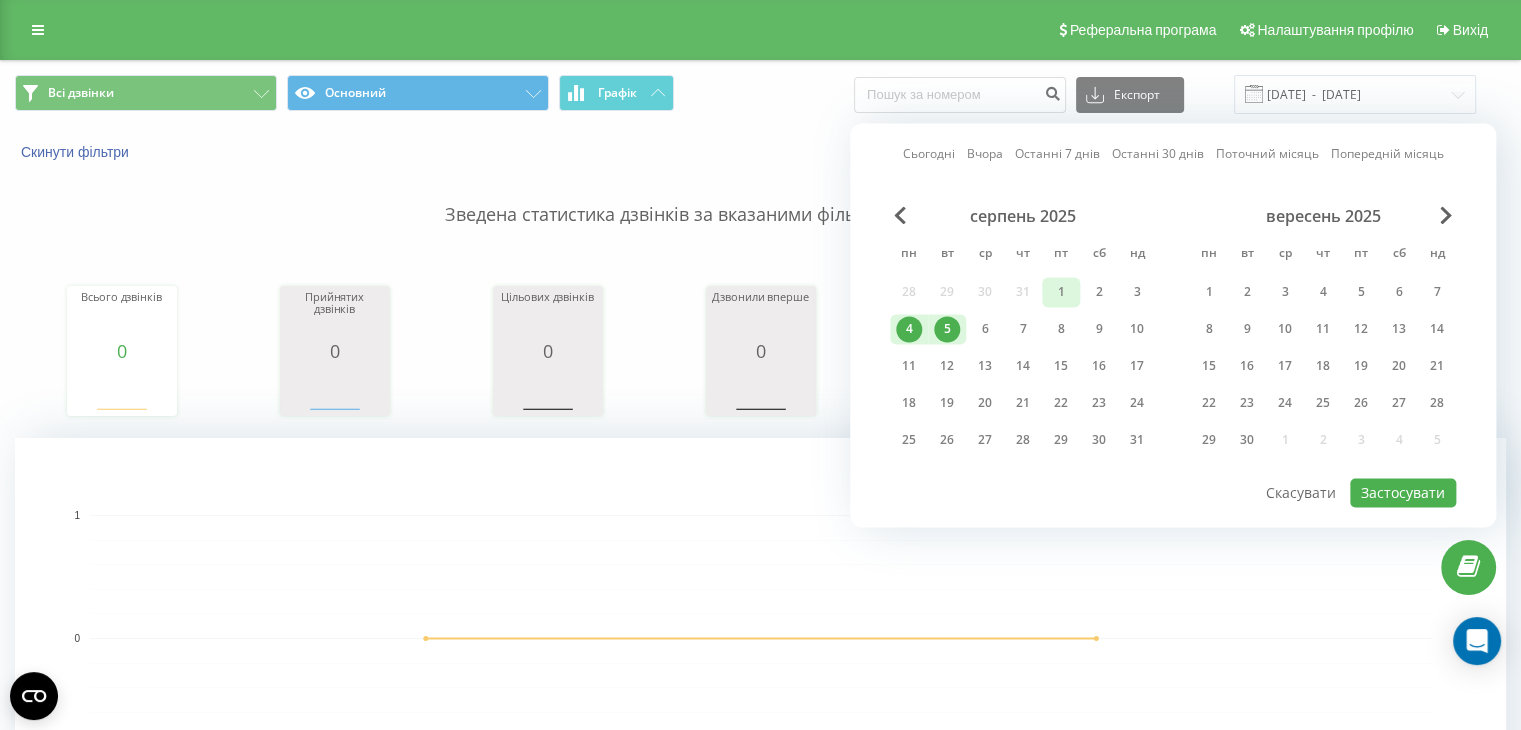 click on "1" at bounding box center [1061, 292] 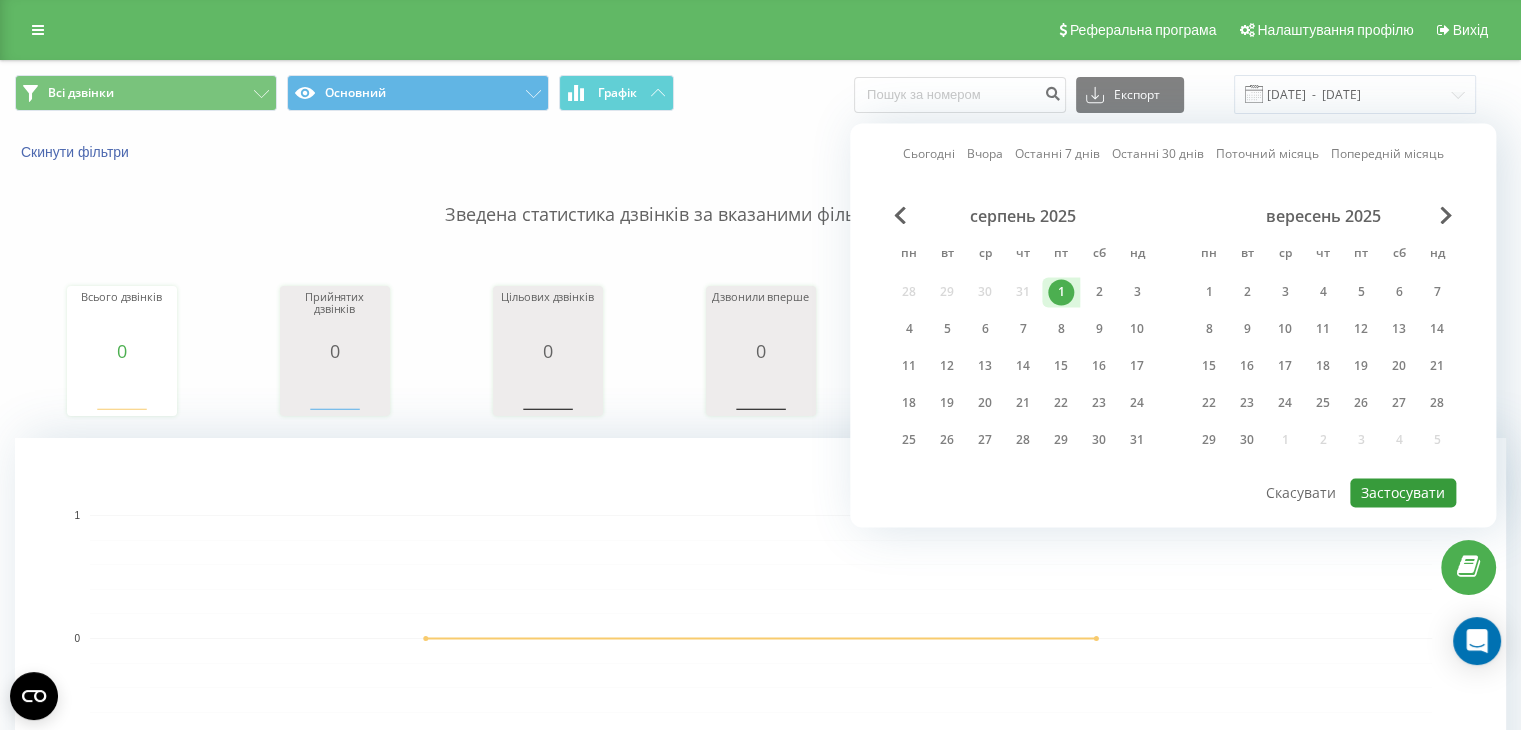 click on "Застосувати" at bounding box center (1403, 492) 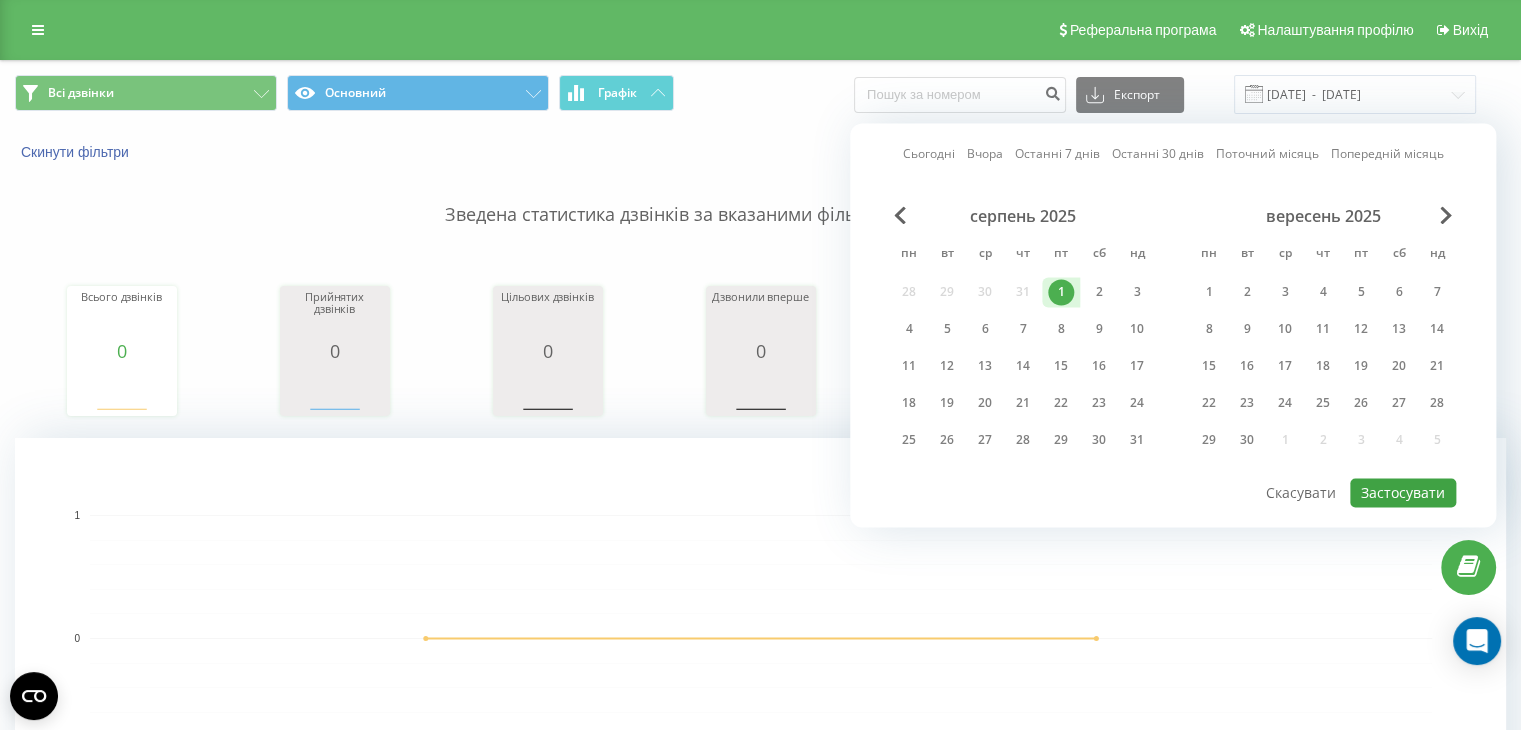 type on "01.08.2025  -  01.08.2025" 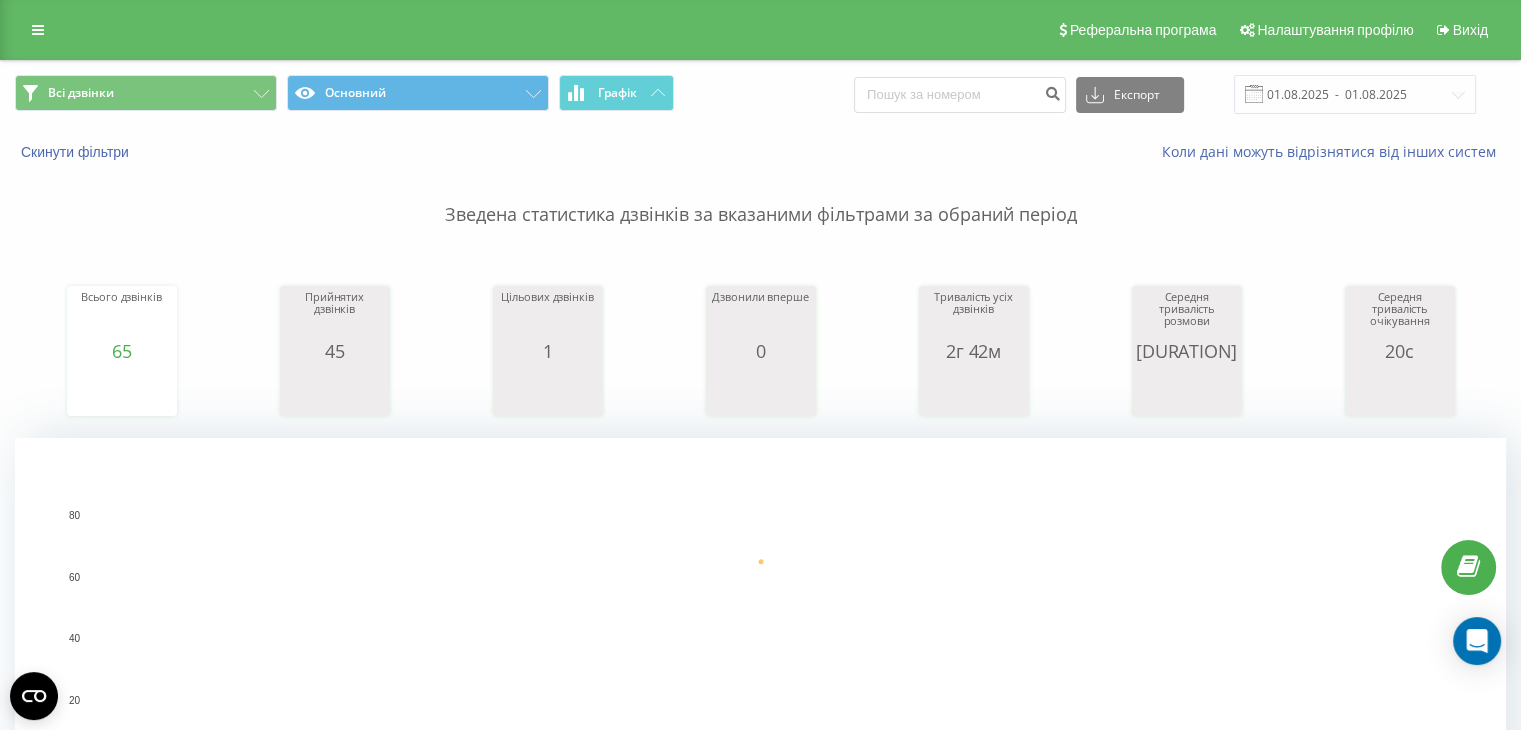 scroll, scrollTop: 600, scrollLeft: 0, axis: vertical 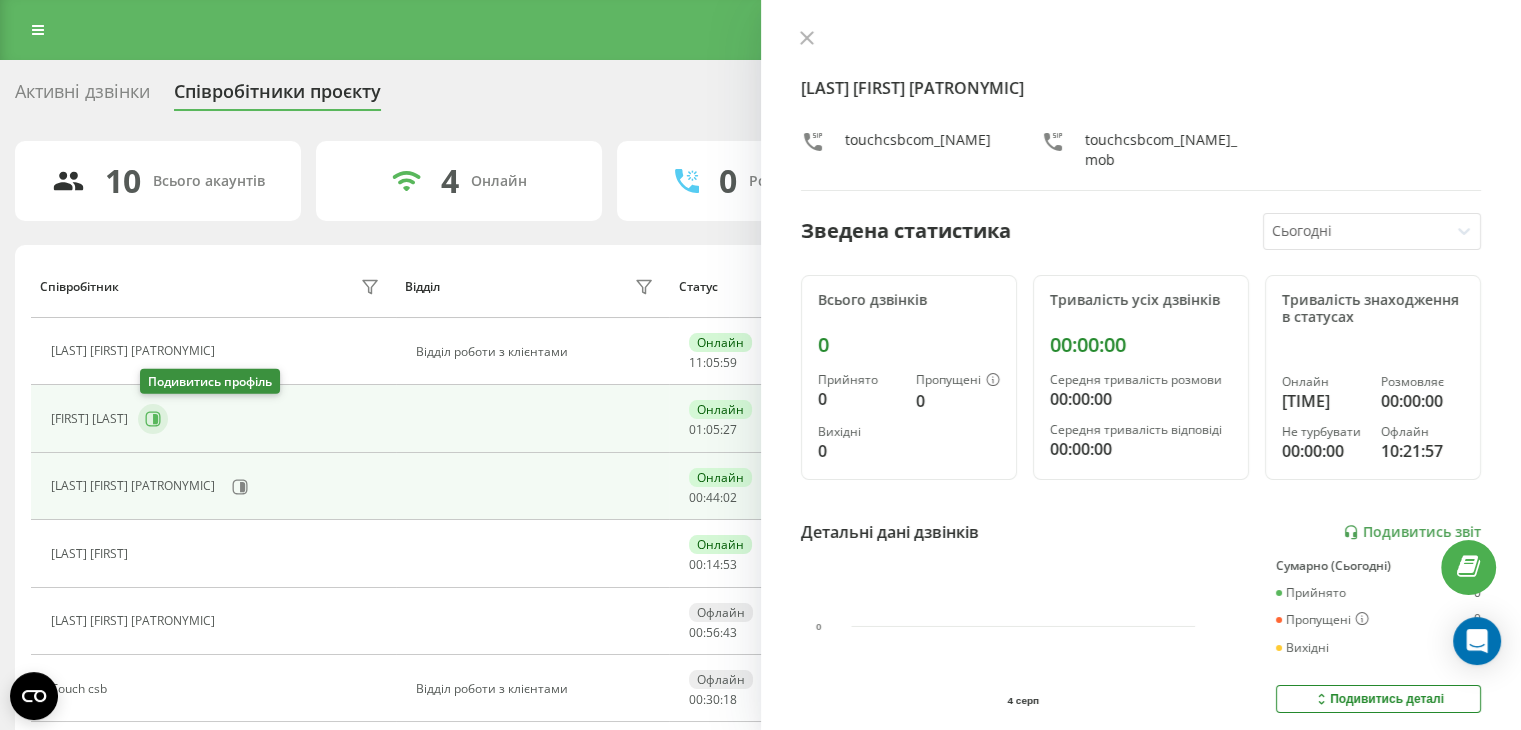 click at bounding box center [153, 419] 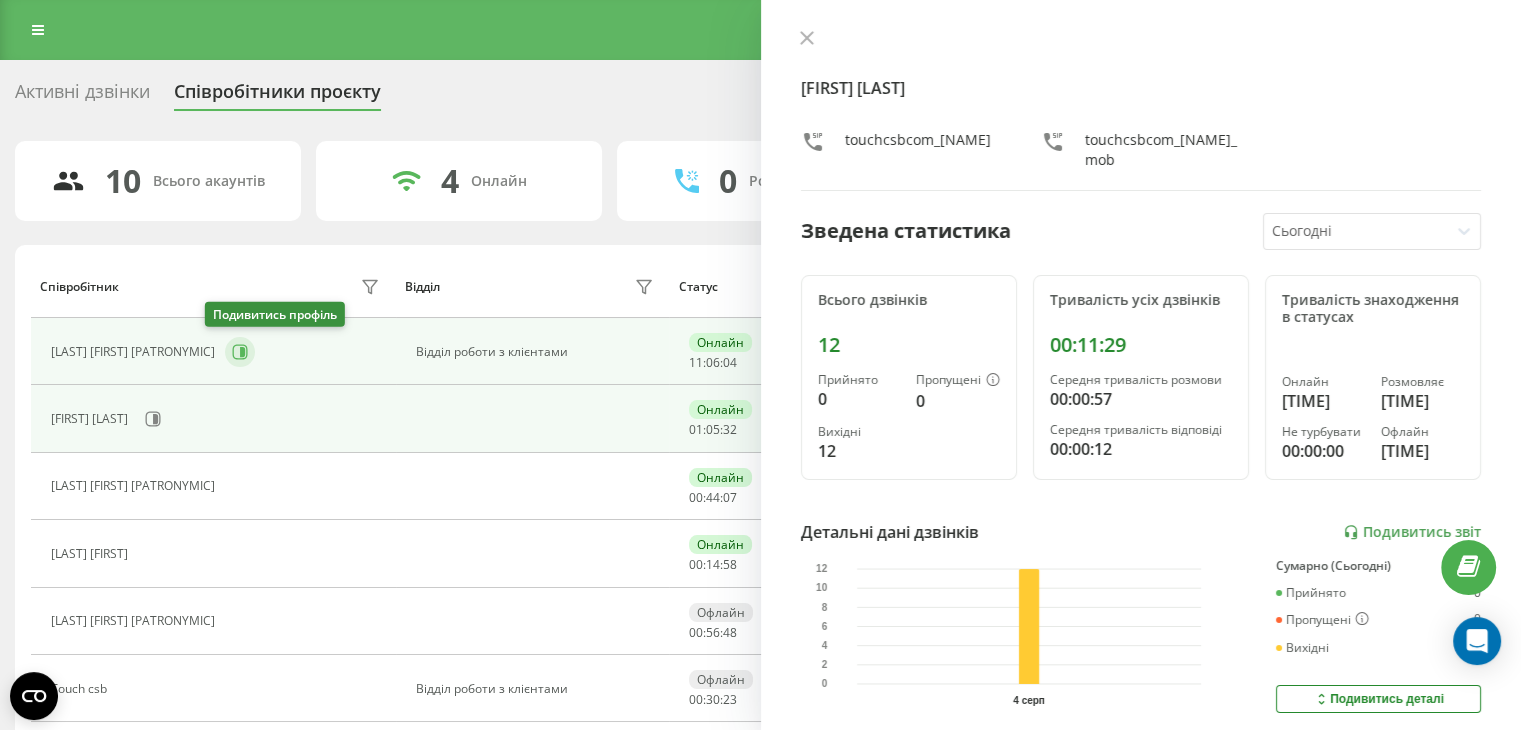 click at bounding box center (240, 352) 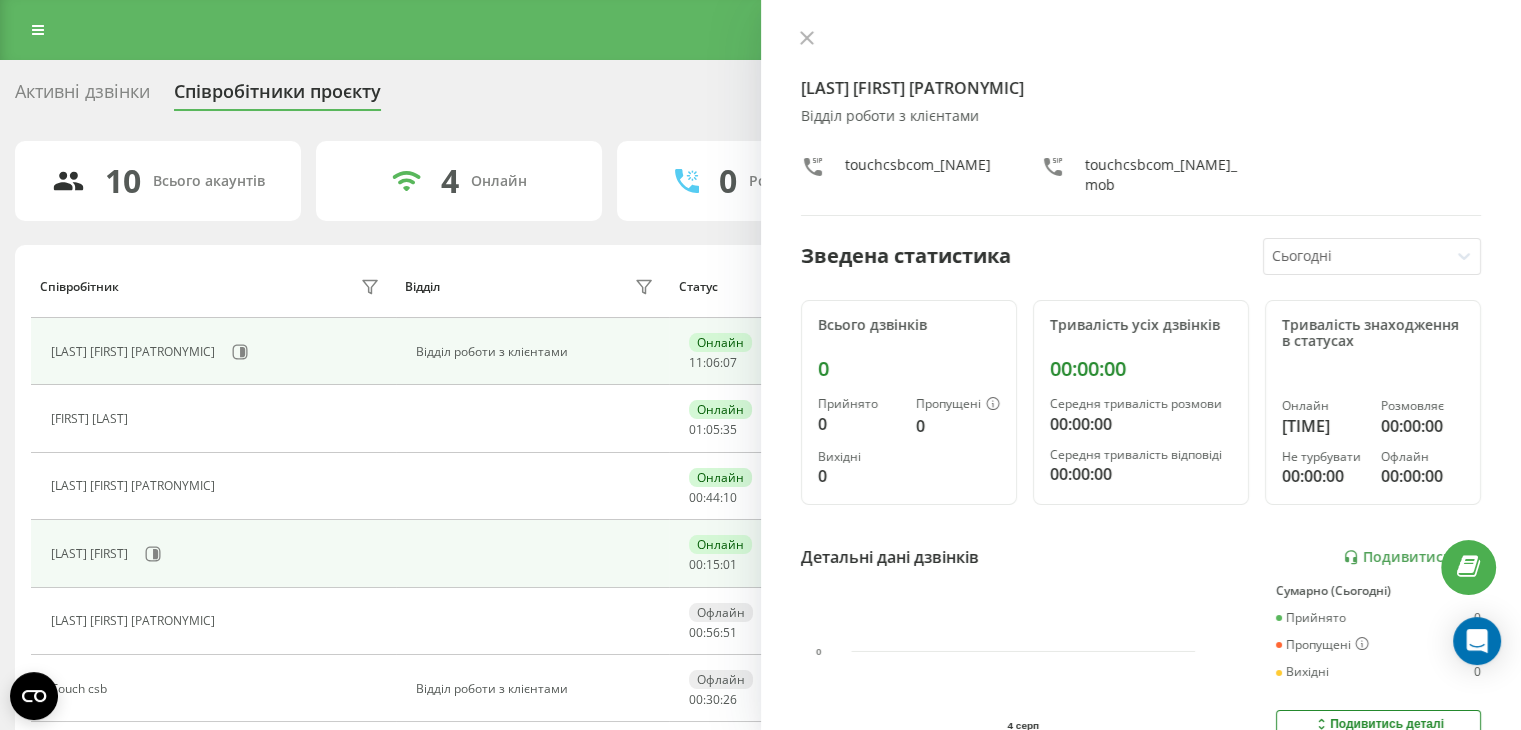 click on "[LAST] [FIRST]" at bounding box center [218, 554] 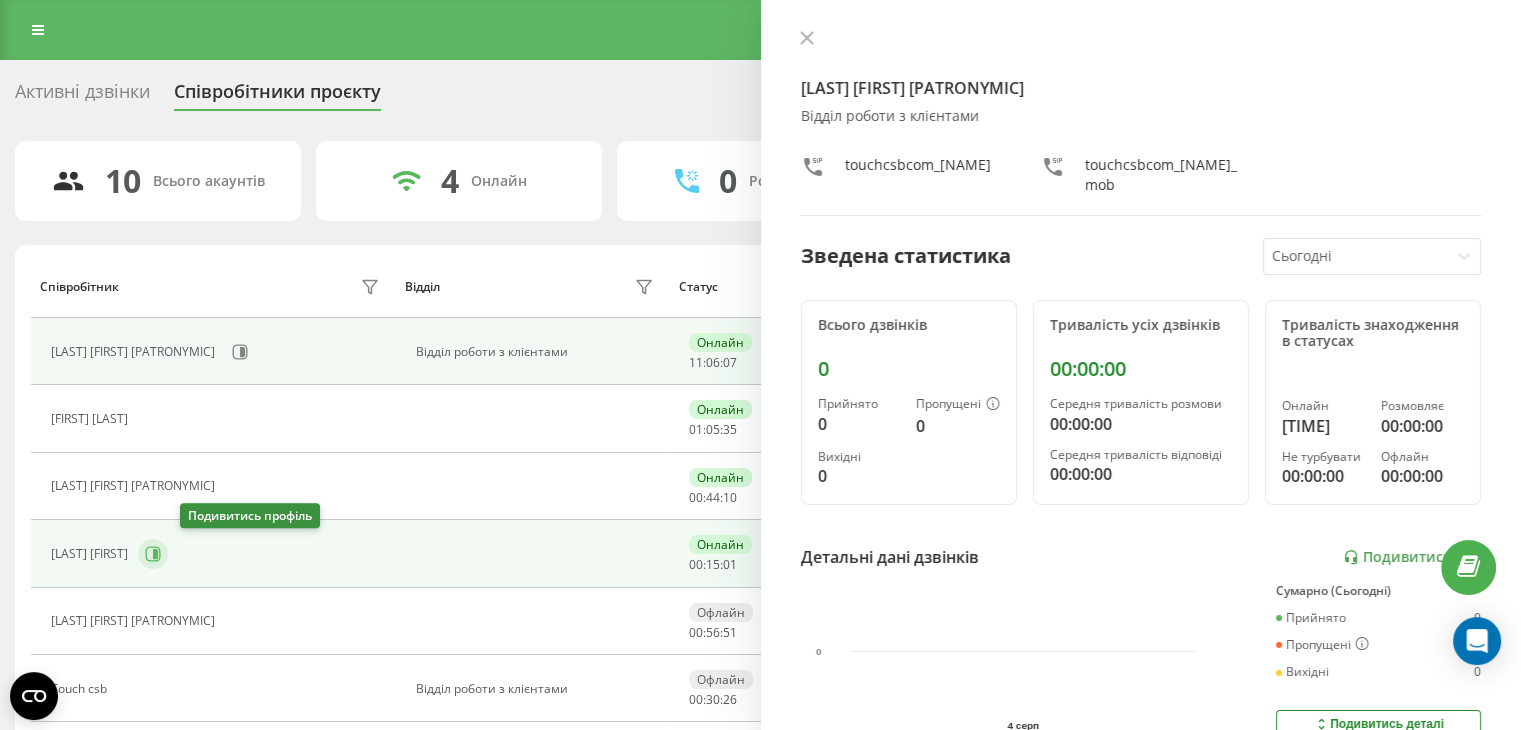 click 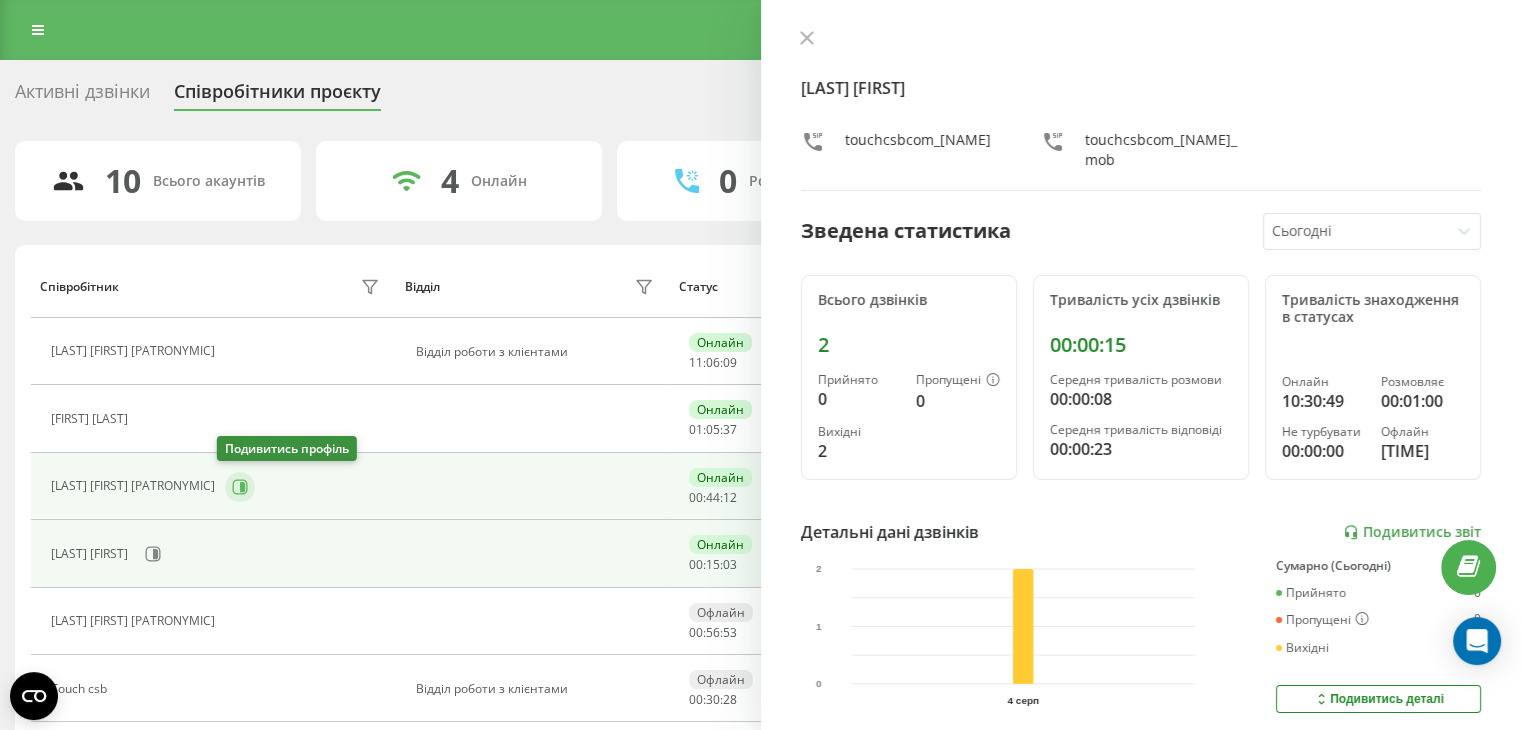 click 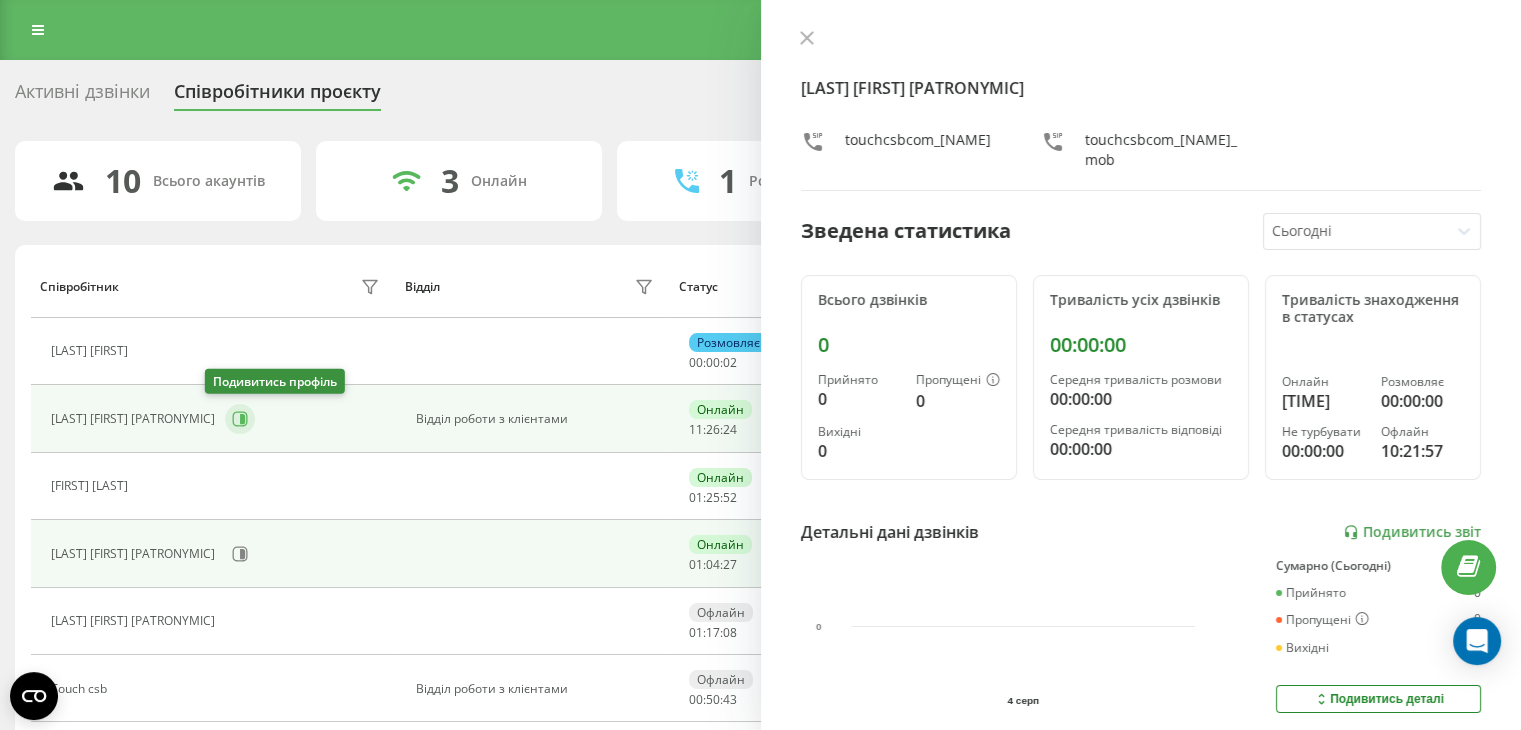 click at bounding box center [240, 419] 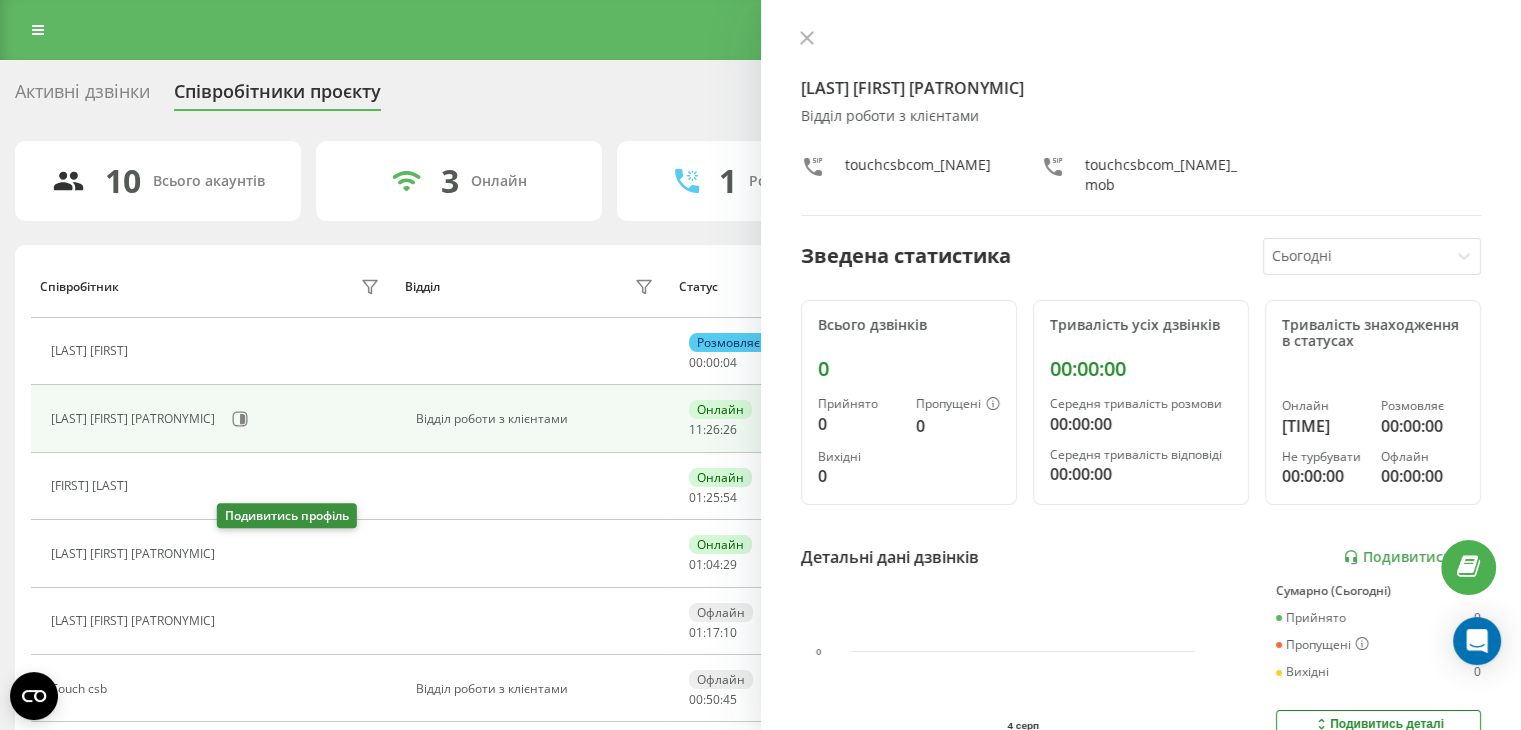 click at bounding box center (237, 556) 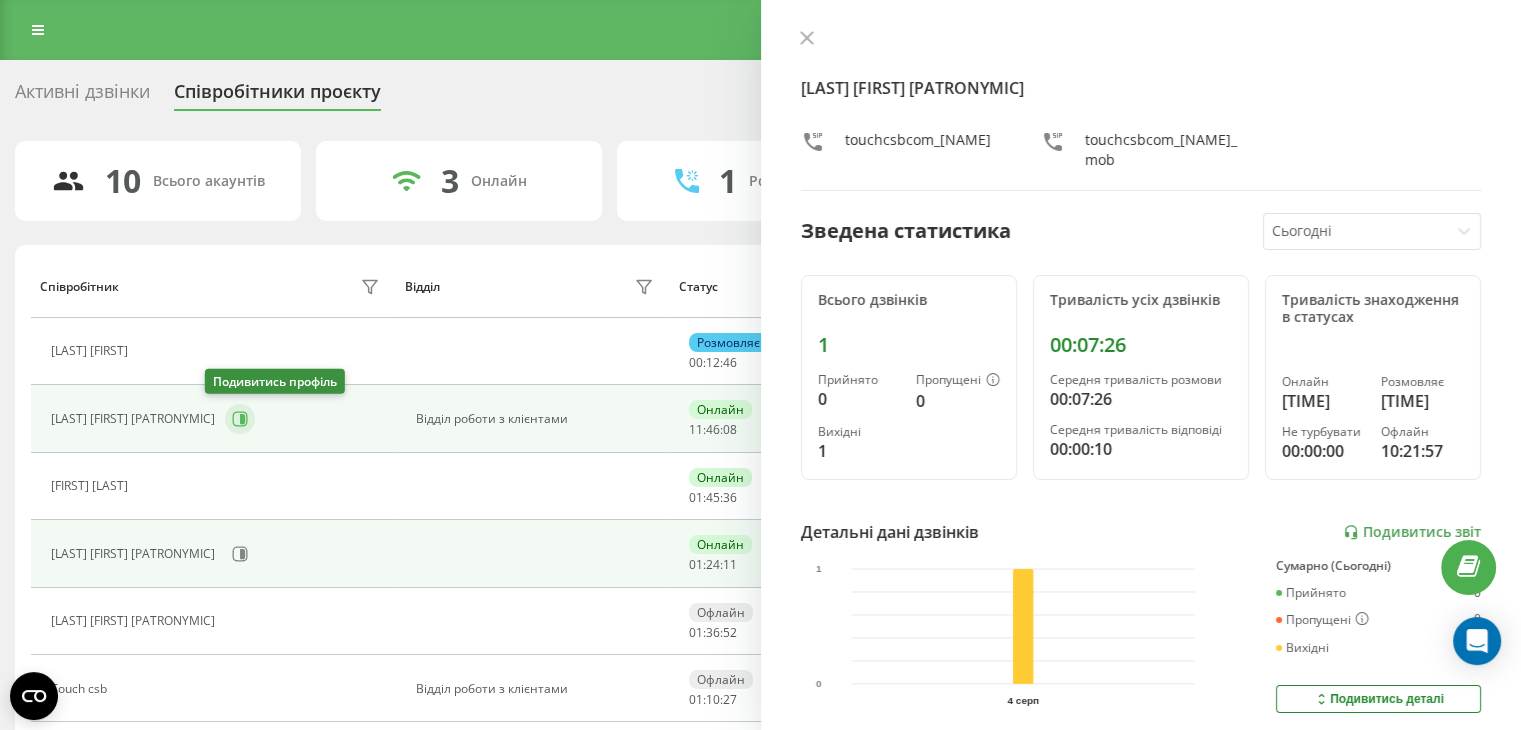 click at bounding box center (240, 419) 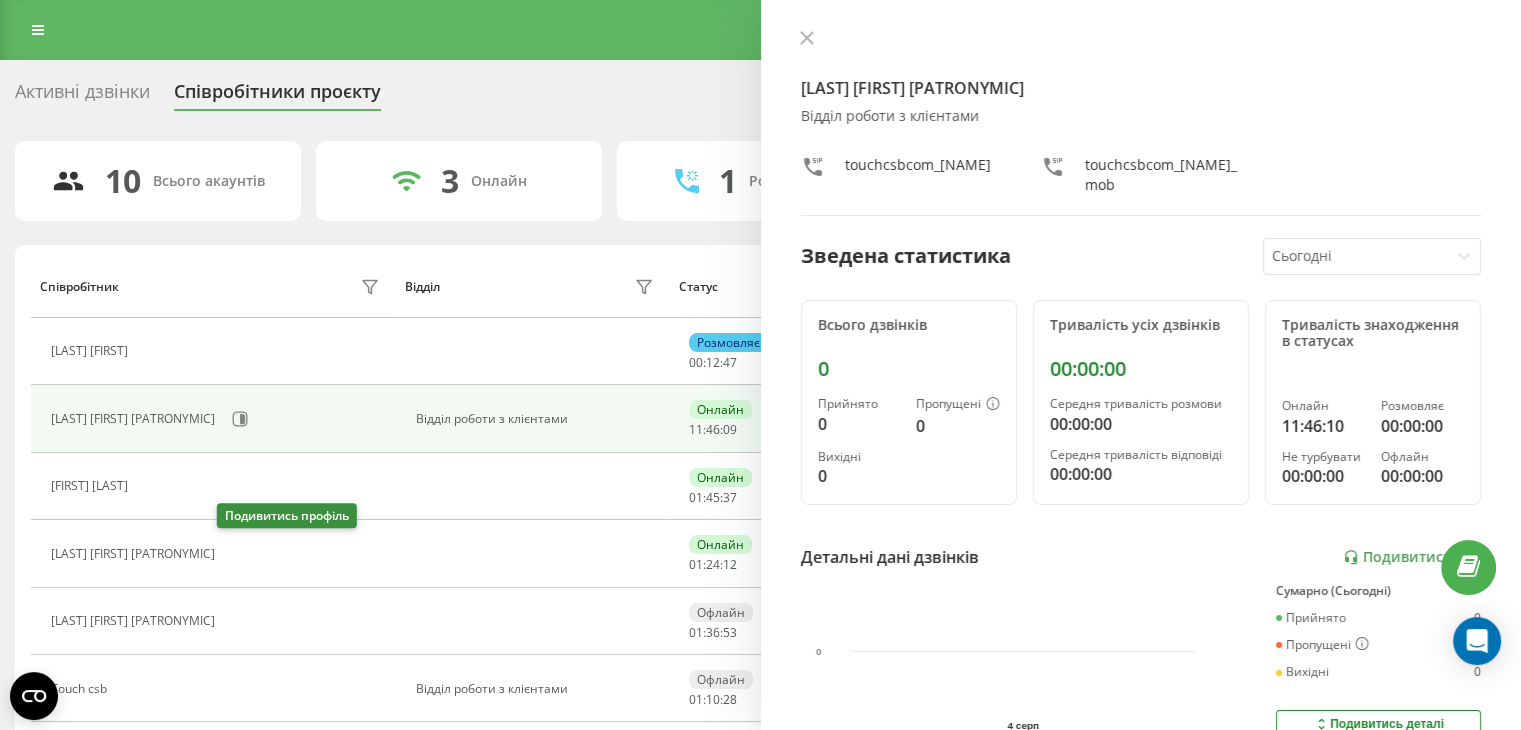click 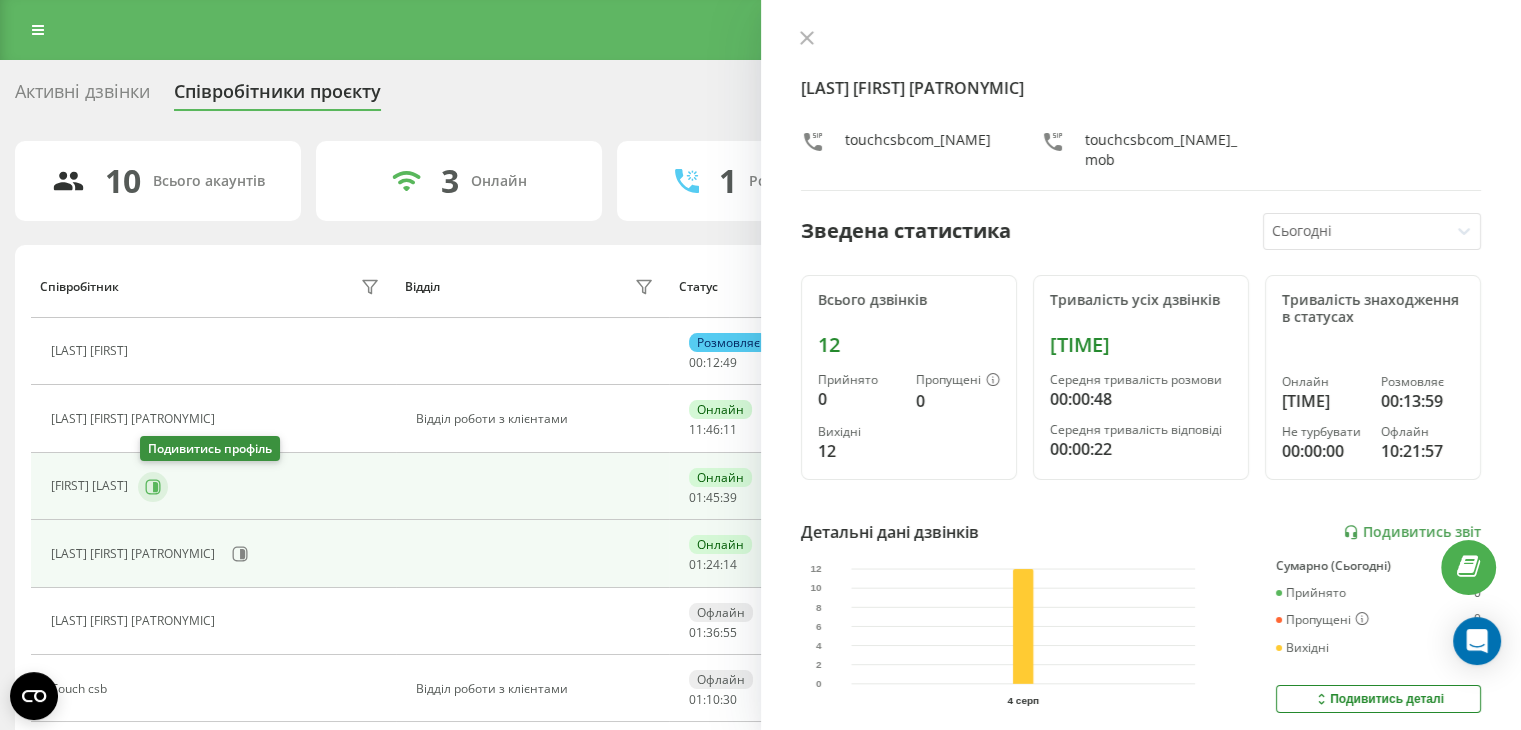 click at bounding box center [153, 487] 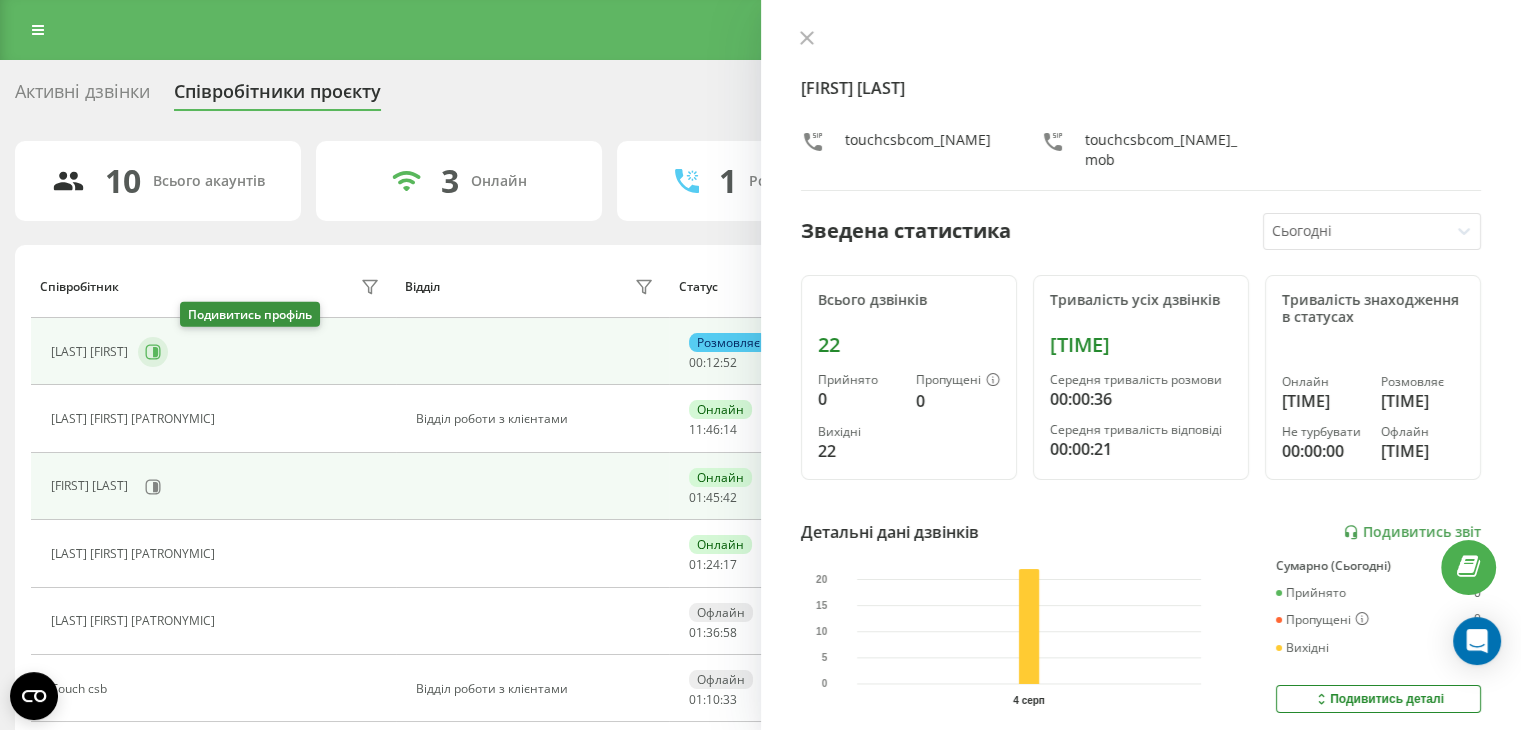 click 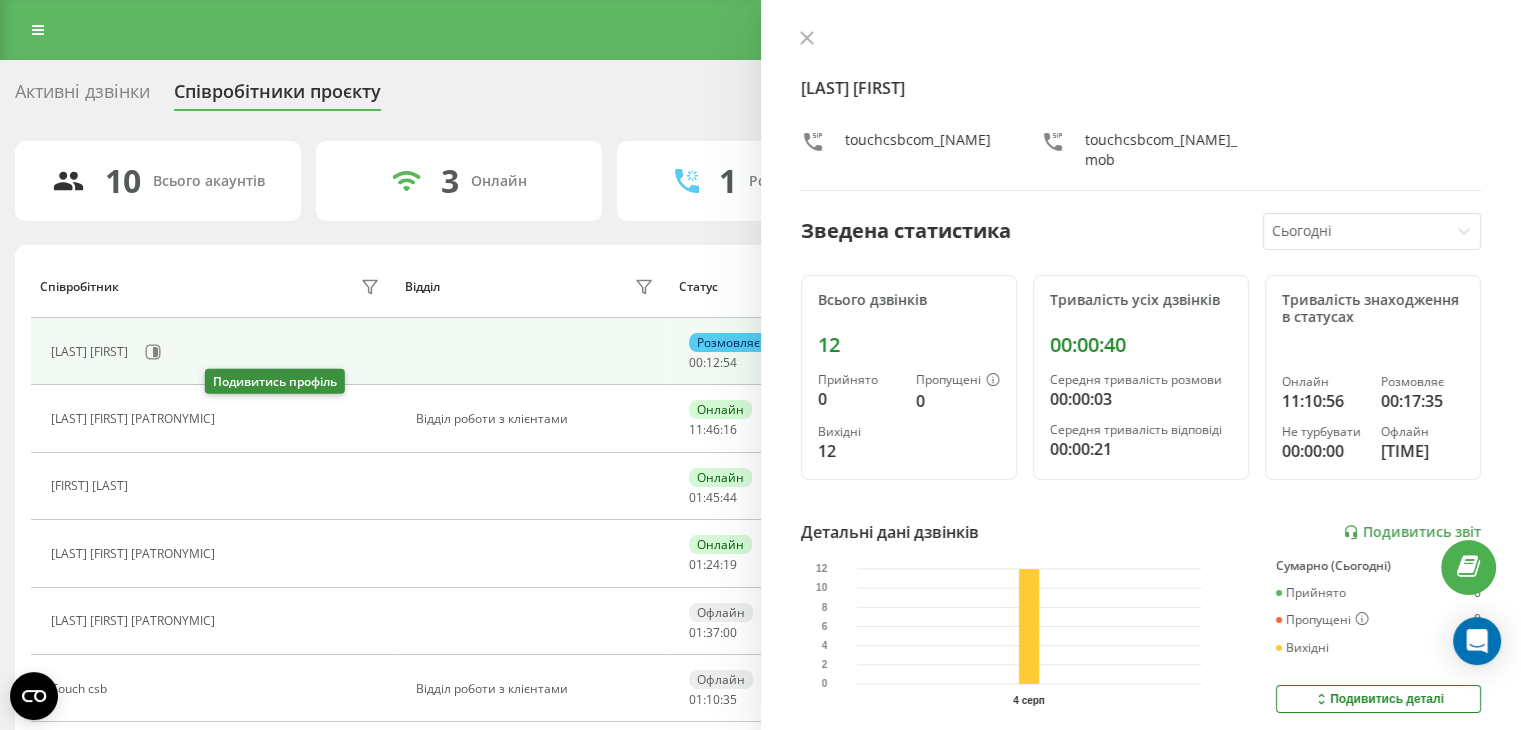 click at bounding box center [237, 421] 